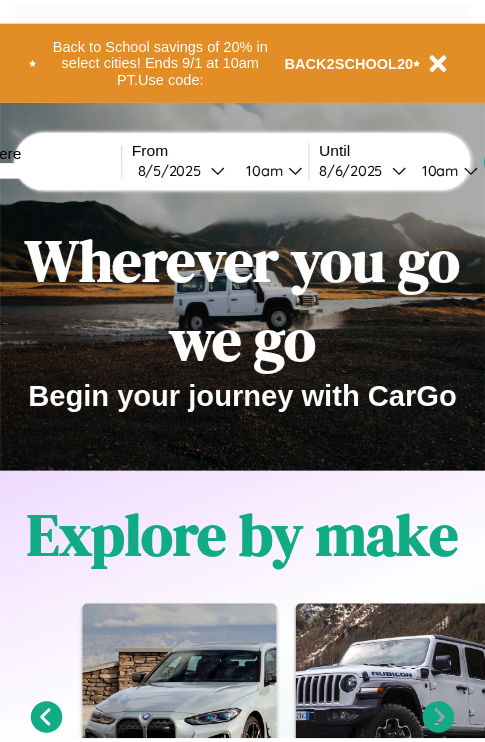 scroll, scrollTop: 0, scrollLeft: 0, axis: both 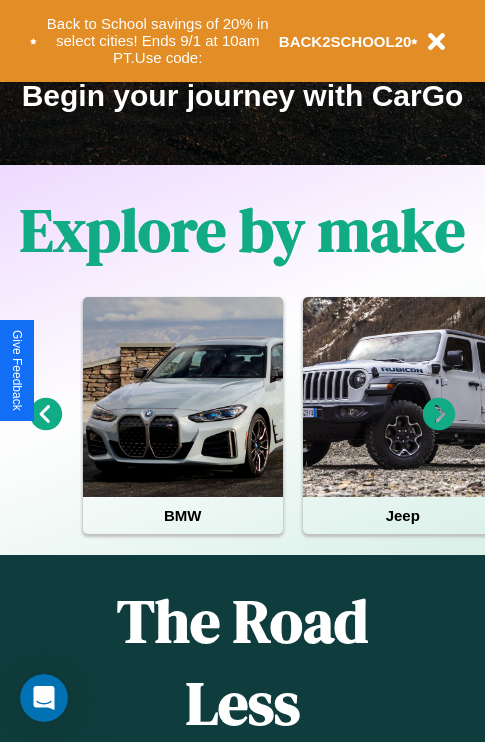 click 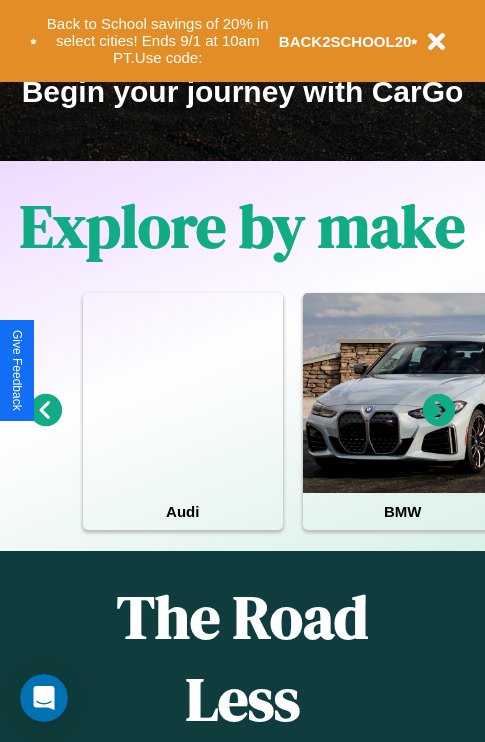 scroll, scrollTop: 308, scrollLeft: 0, axis: vertical 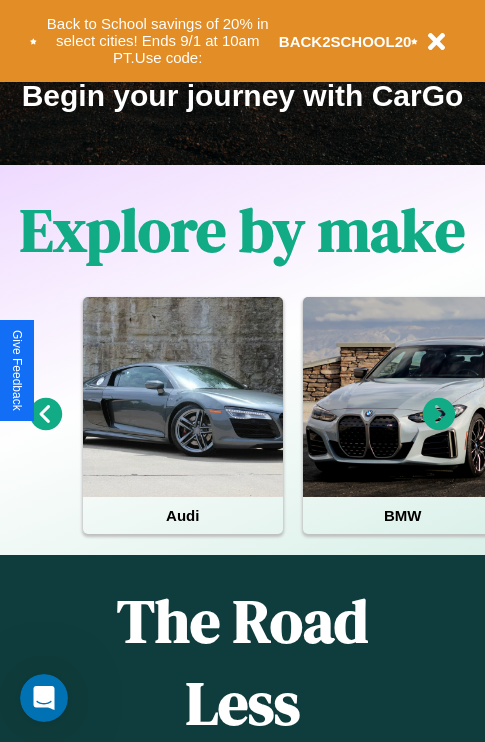 click 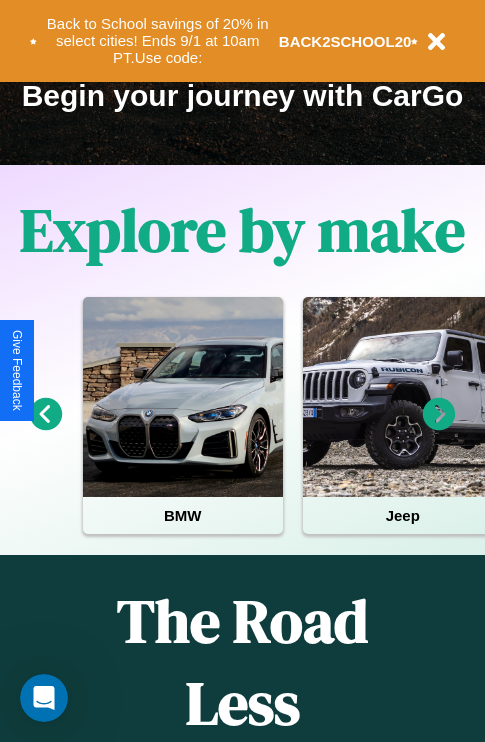 click 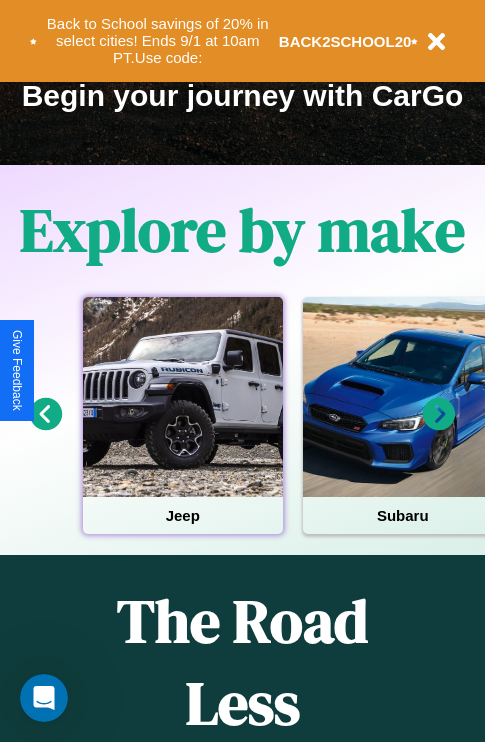 click at bounding box center [183, 397] 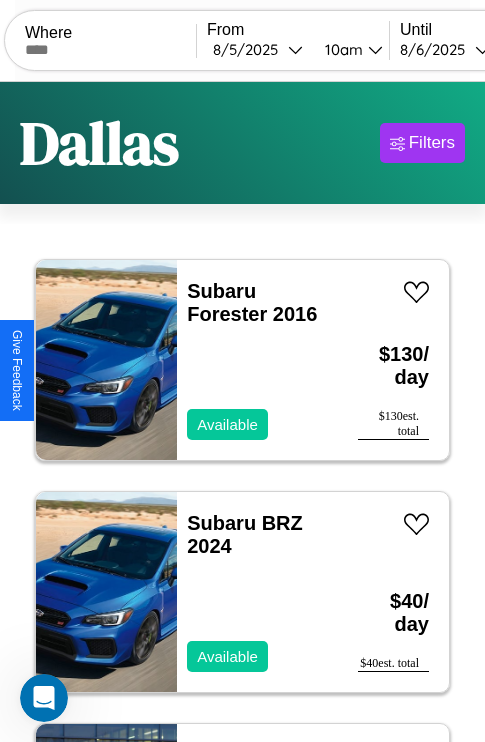 scroll, scrollTop: 79, scrollLeft: 0, axis: vertical 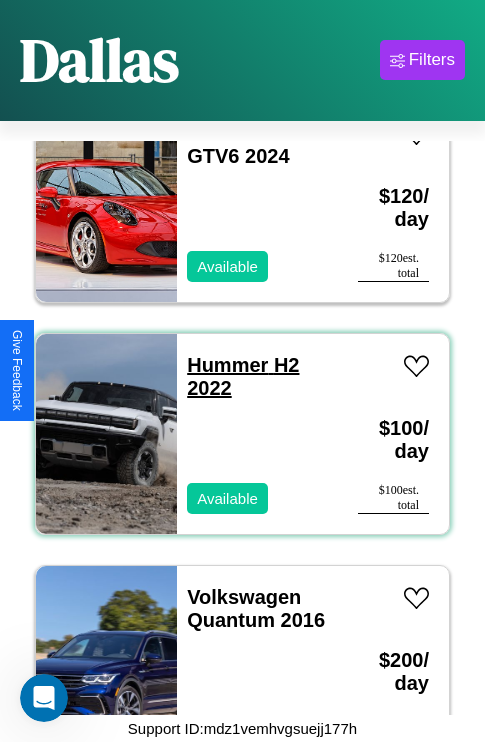 click on "Hummer   H2   2022" at bounding box center [243, 376] 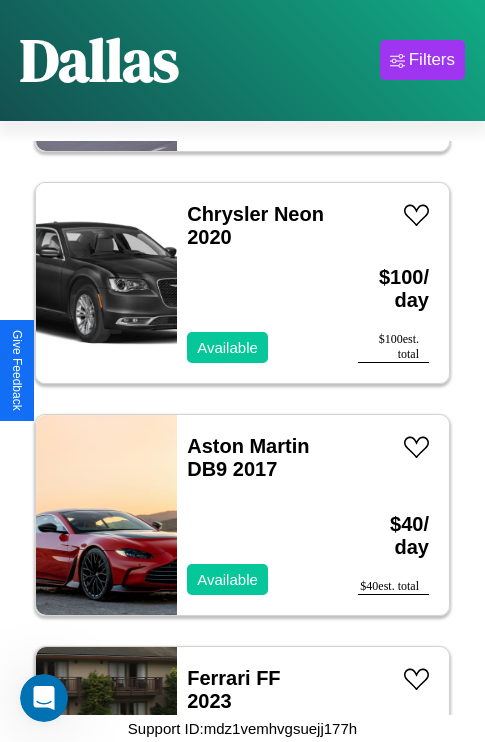 scroll, scrollTop: 6571, scrollLeft: 0, axis: vertical 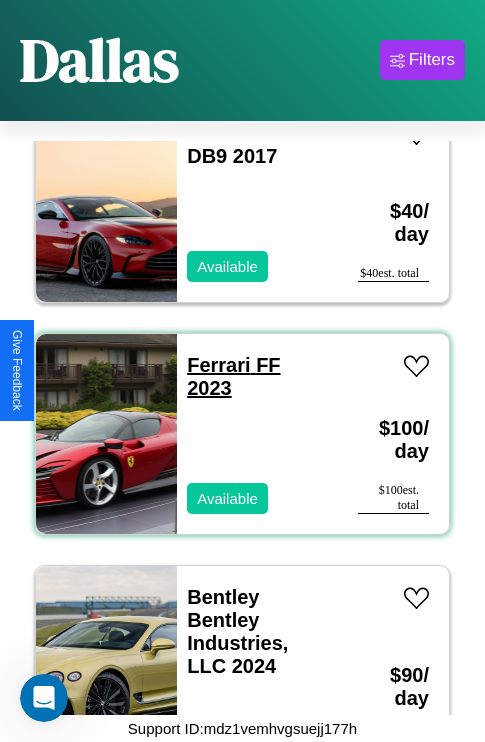 click on "Ferrari   FF   2023" at bounding box center (233, 376) 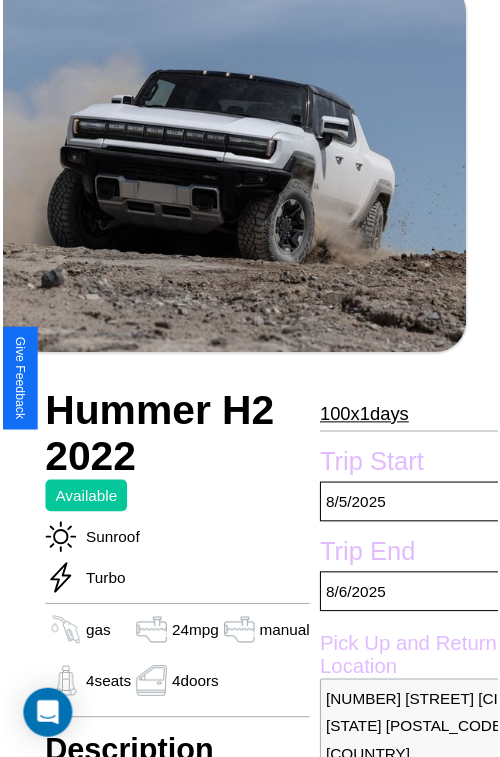 scroll, scrollTop: 220, scrollLeft: 68, axis: both 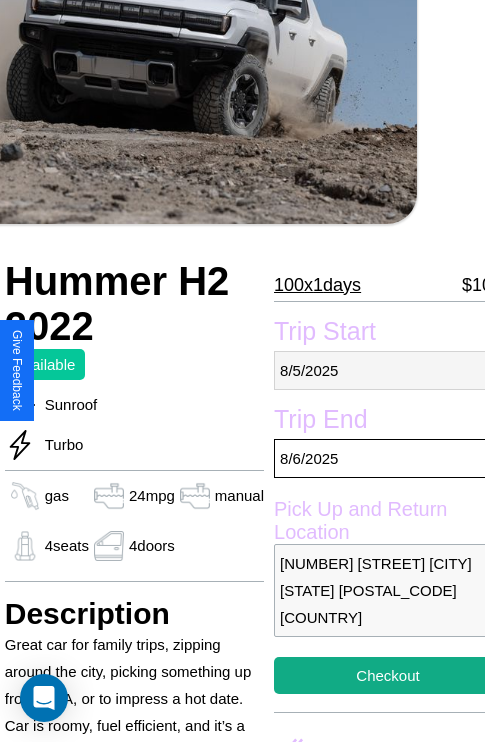 click on "8 / 5 / 2025" at bounding box center [388, 370] 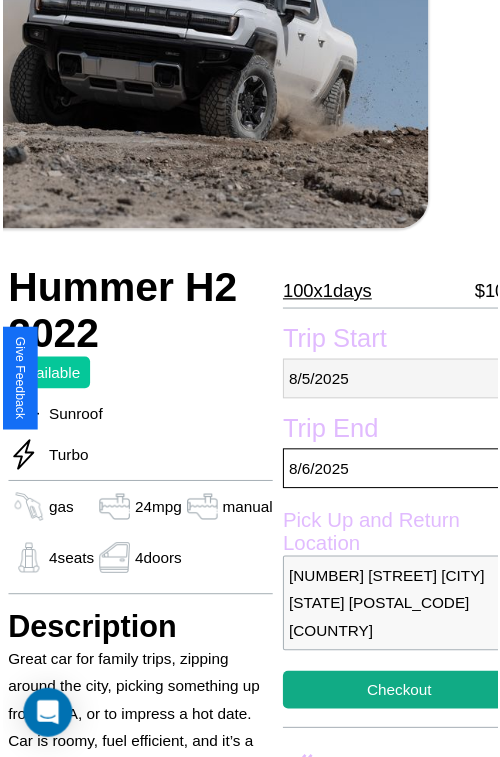 select on "*" 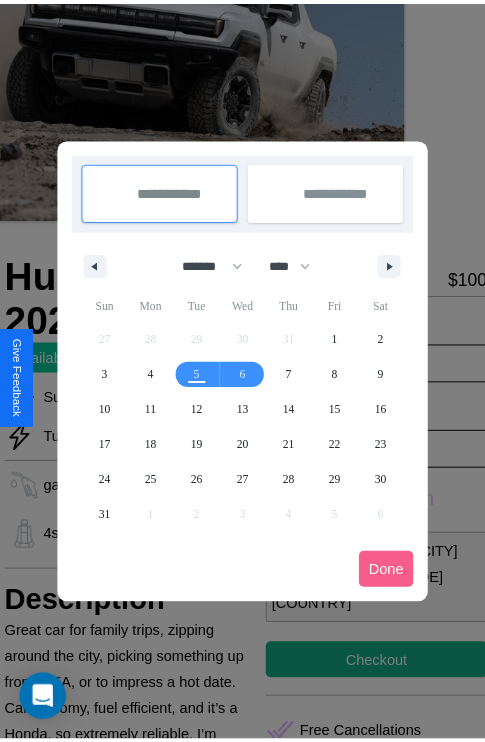 scroll, scrollTop: 0, scrollLeft: 68, axis: horizontal 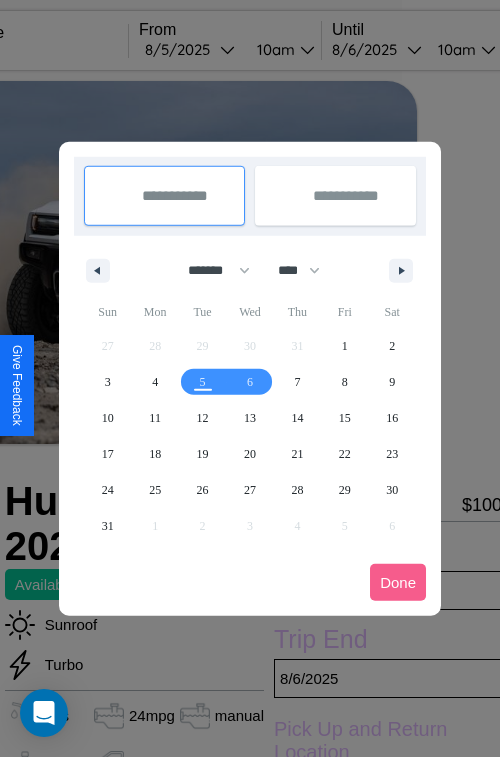 click at bounding box center [250, 378] 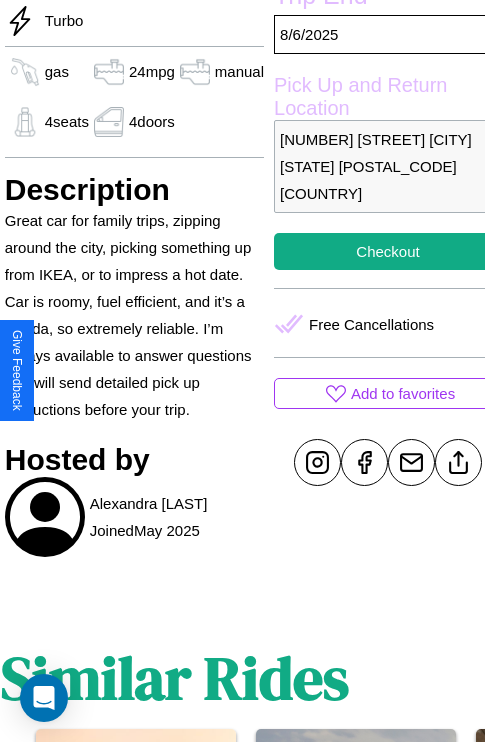 scroll, scrollTop: 709, scrollLeft: 68, axis: both 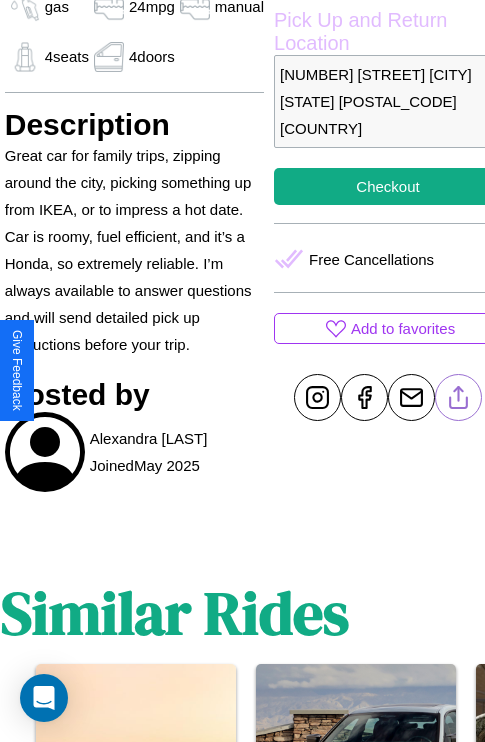 click 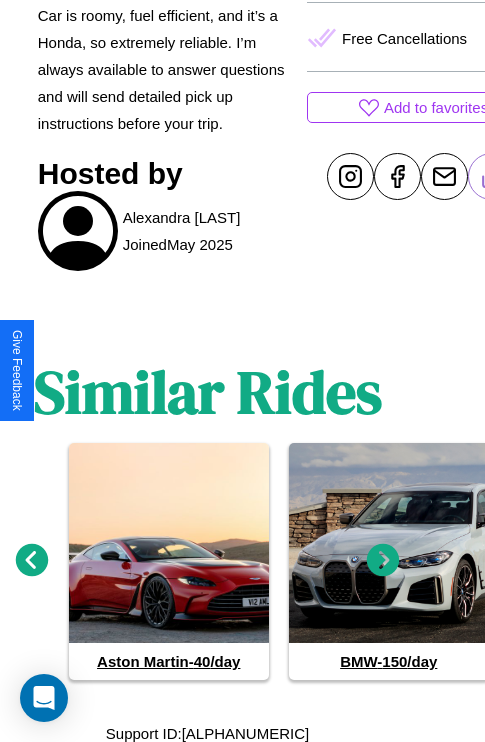 scroll, scrollTop: 962, scrollLeft: 30, axis: both 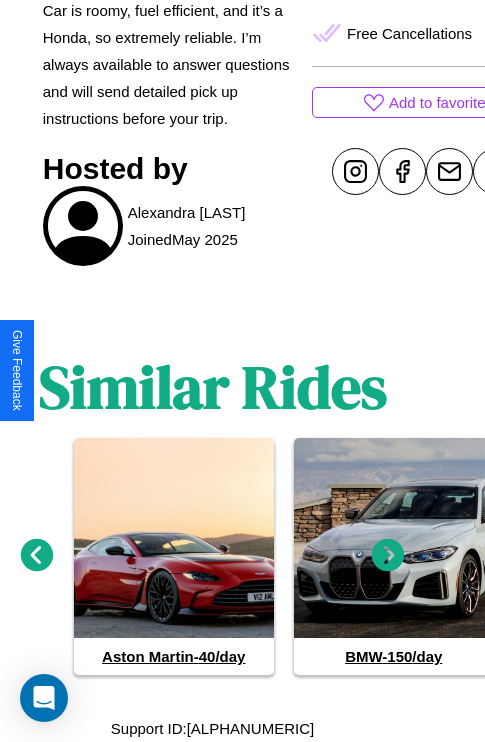 click 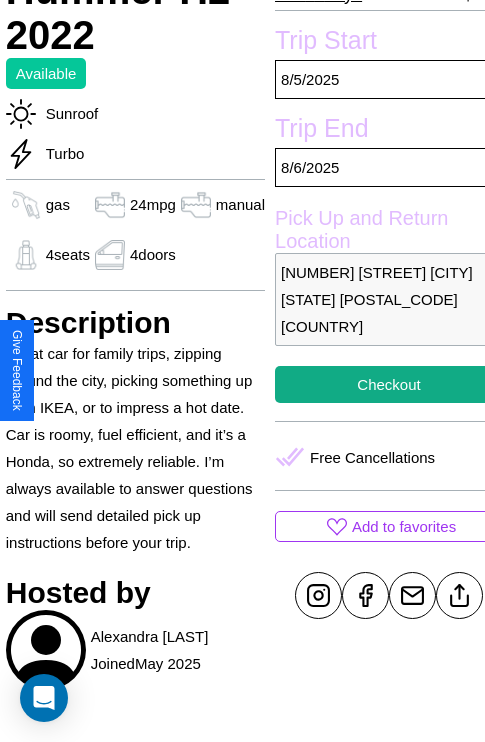 scroll, scrollTop: 498, scrollLeft: 68, axis: both 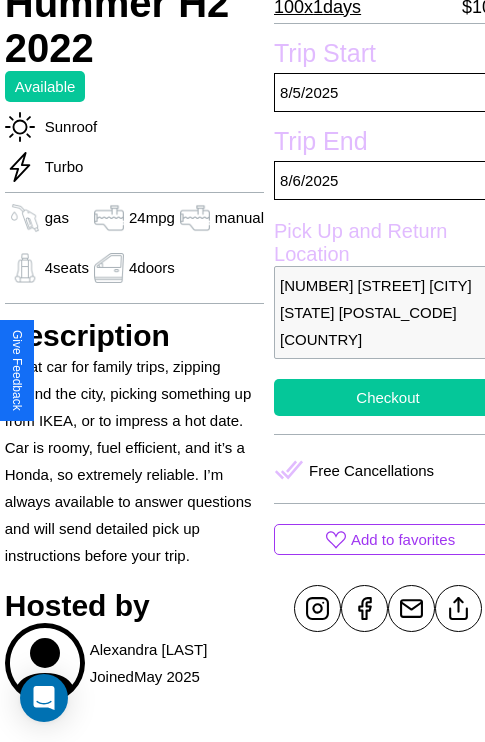 click on "Checkout" at bounding box center [388, 397] 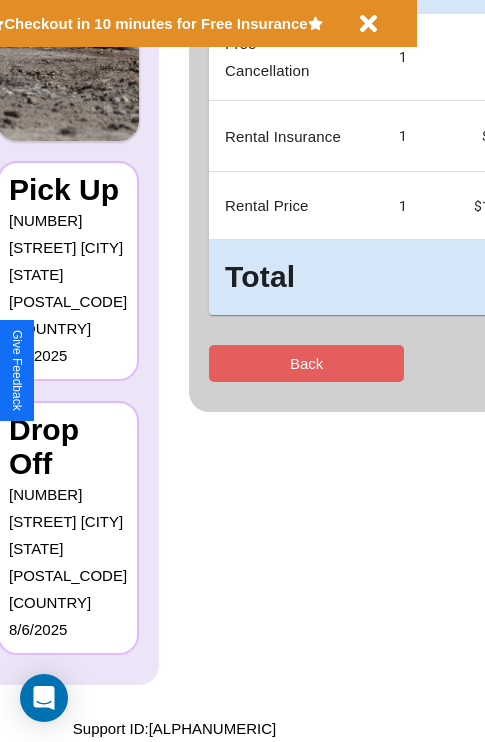 scroll, scrollTop: 0, scrollLeft: 0, axis: both 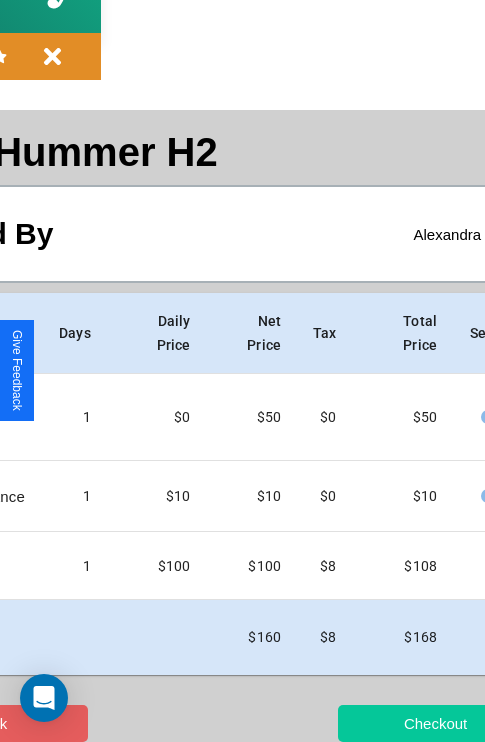 click on "Checkout" at bounding box center [435, 723] 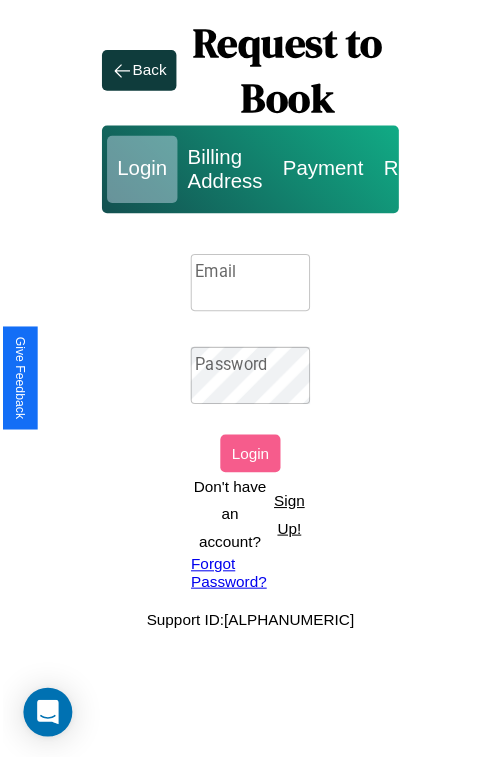 scroll, scrollTop: 0, scrollLeft: 0, axis: both 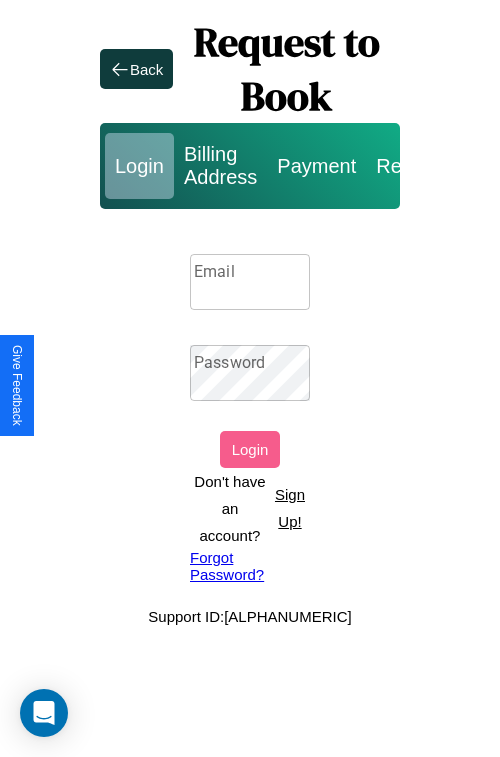 click on "Sign Up!" at bounding box center [290, 508] 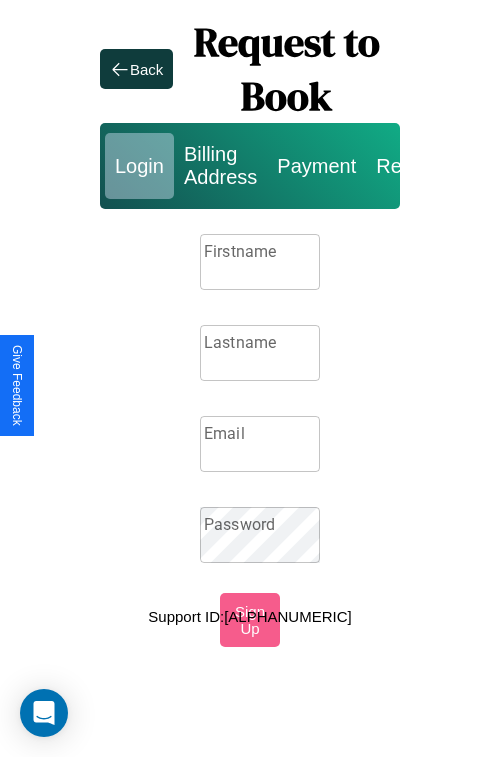 click on "Firstname" at bounding box center (260, 262) 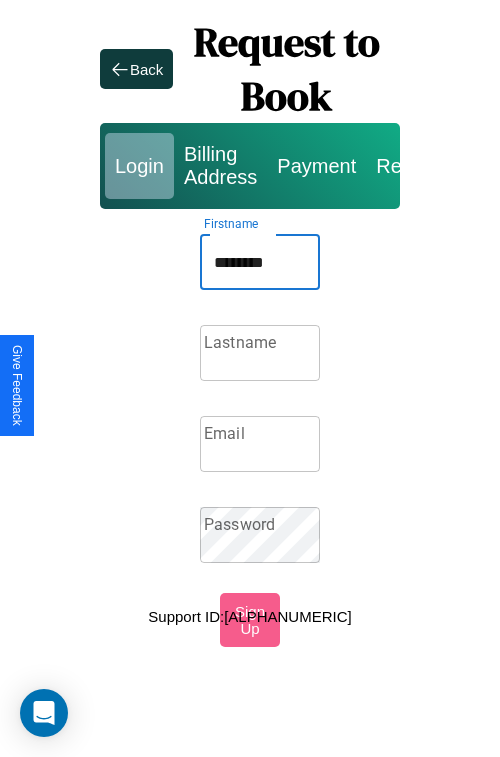 type on "********" 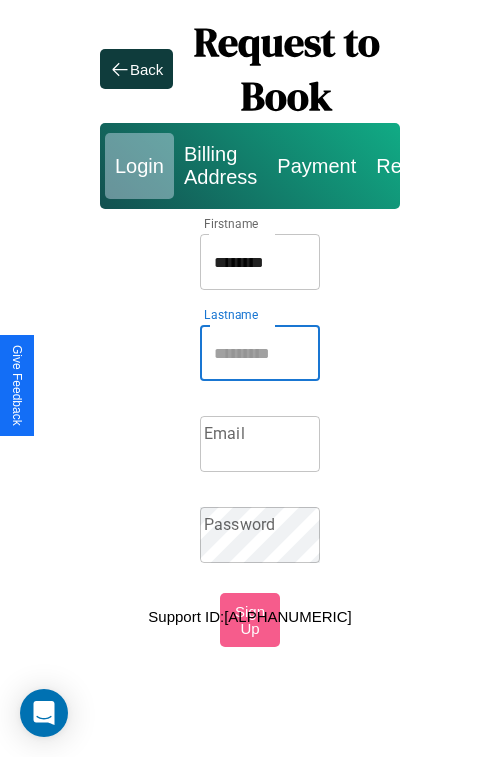 click on "Lastname" at bounding box center [260, 353] 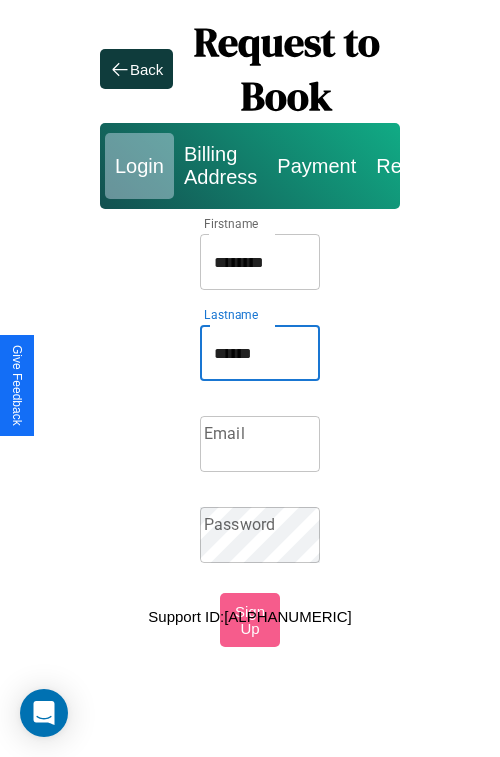 type on "******" 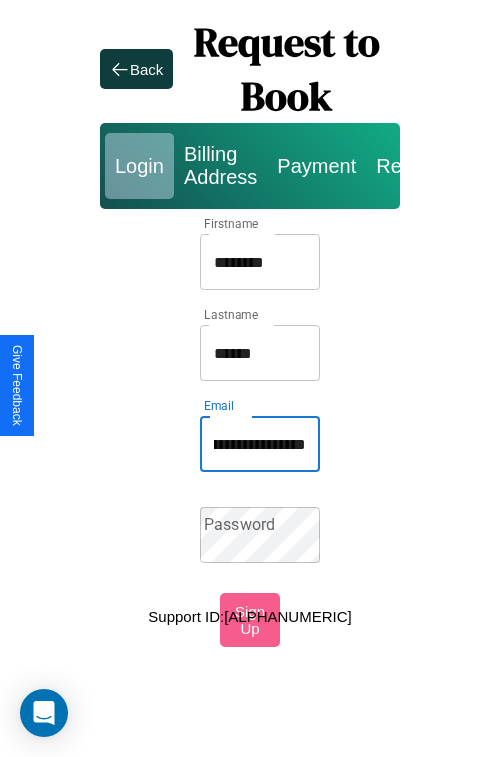 scroll, scrollTop: 0, scrollLeft: 114, axis: horizontal 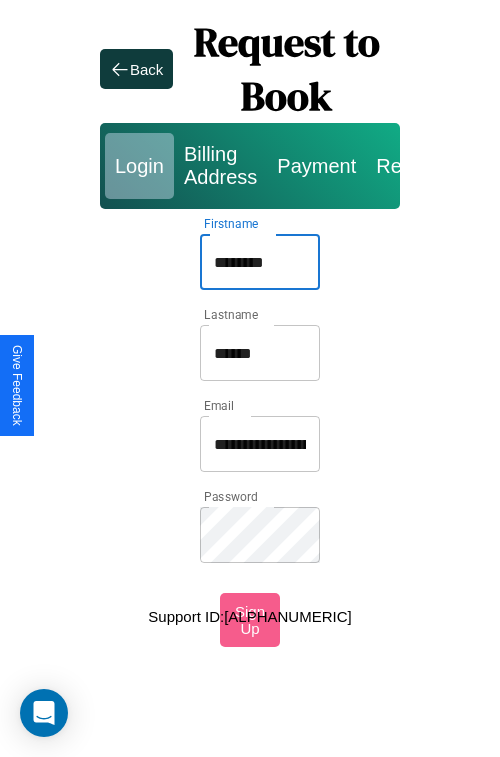 click on "********" at bounding box center [260, 262] 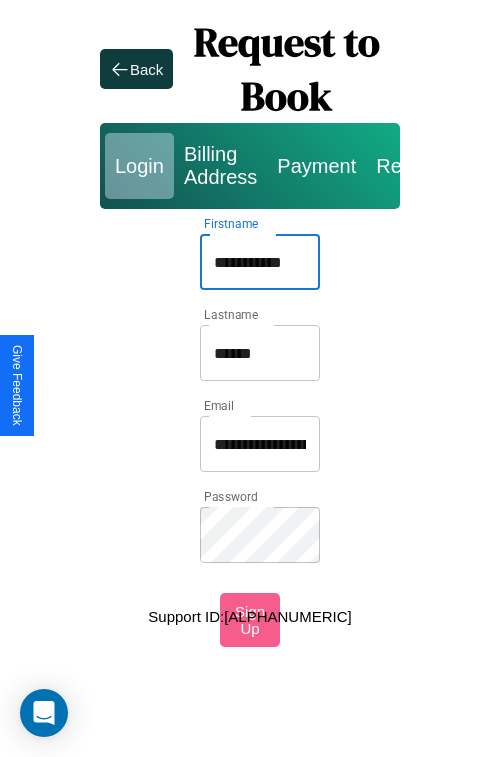 type on "**********" 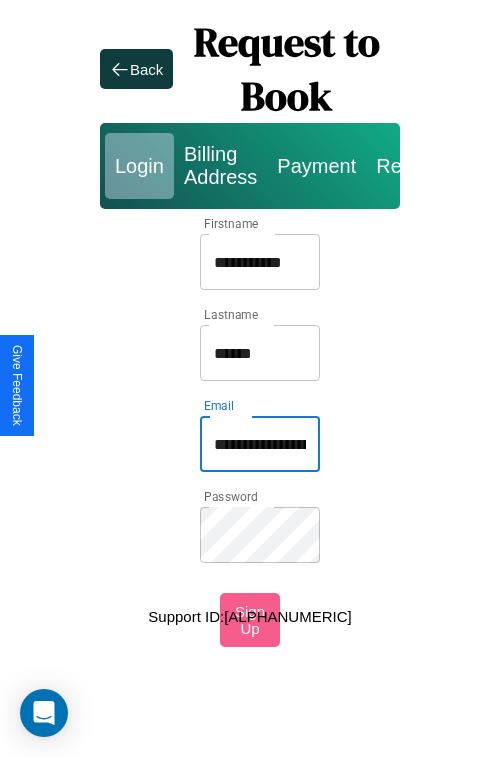 type on "**********" 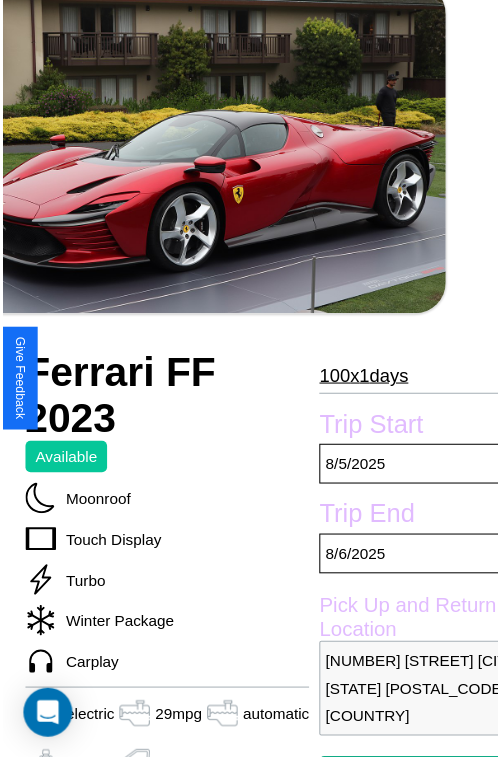 scroll, scrollTop: 180, scrollLeft: 96, axis: both 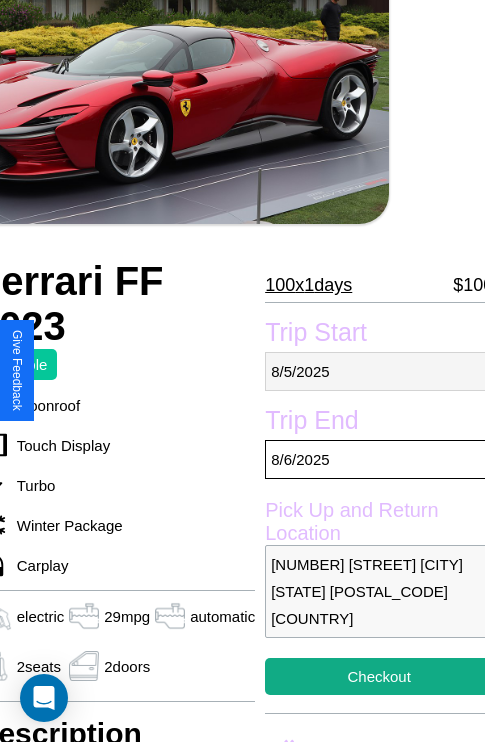 click on "8 / 5 / 2025" at bounding box center (379, 371) 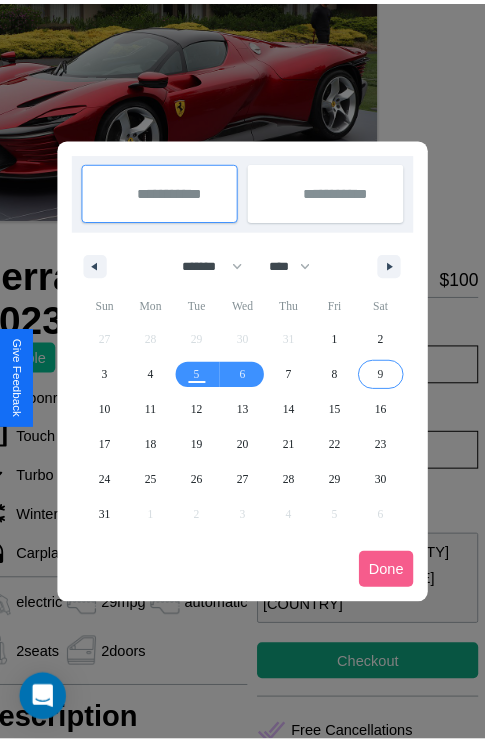 scroll, scrollTop: 0, scrollLeft: 96, axis: horizontal 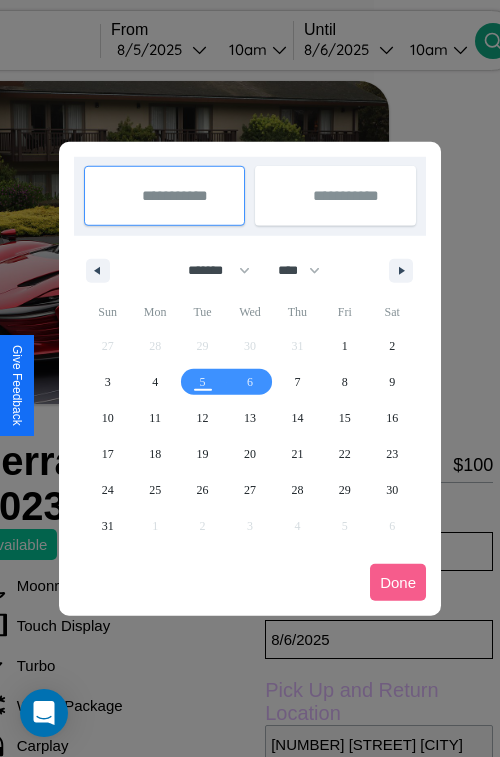 click at bounding box center (250, 378) 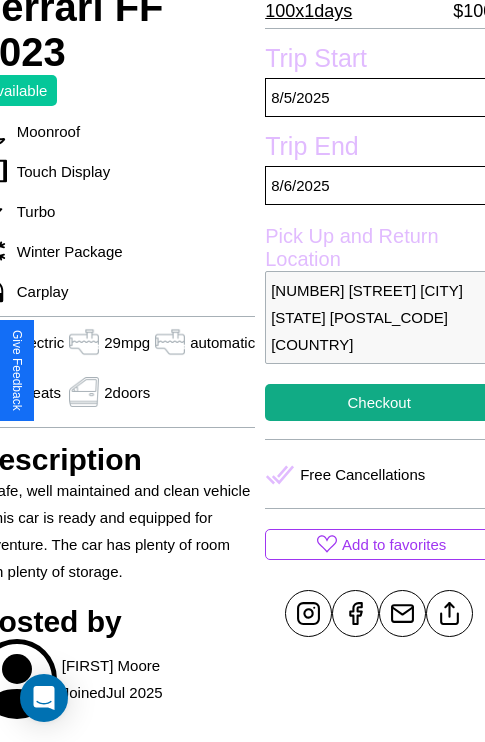 scroll, scrollTop: 458, scrollLeft: 96, axis: both 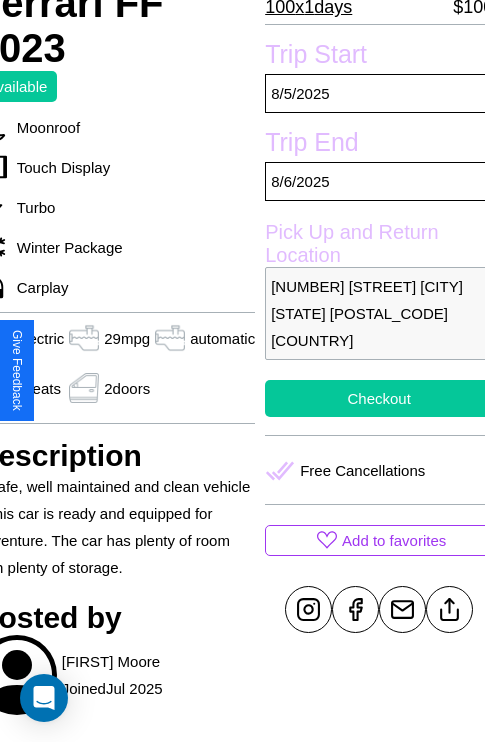 click on "Checkout" at bounding box center (379, 398) 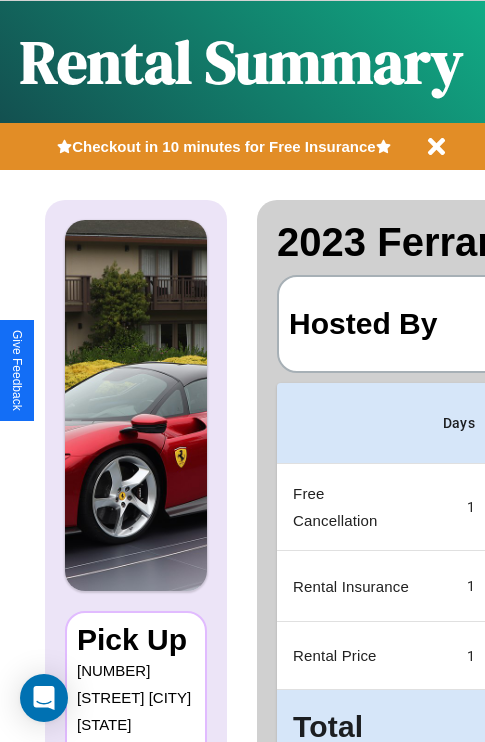 scroll, scrollTop: 0, scrollLeft: 378, axis: horizontal 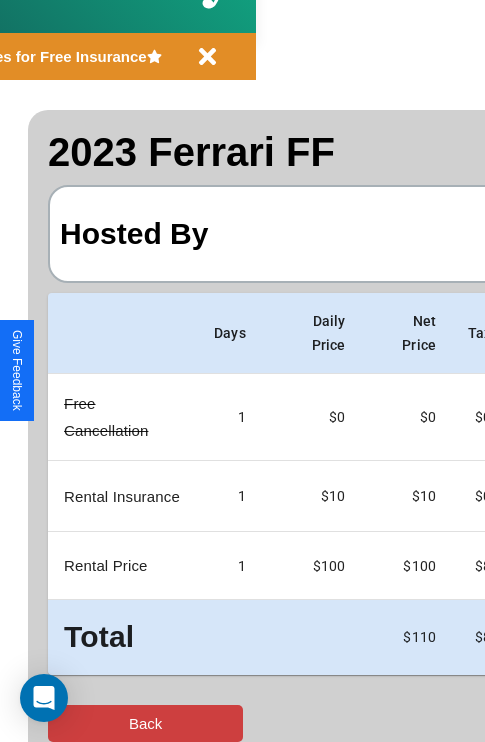 click on "Back" at bounding box center [145, 723] 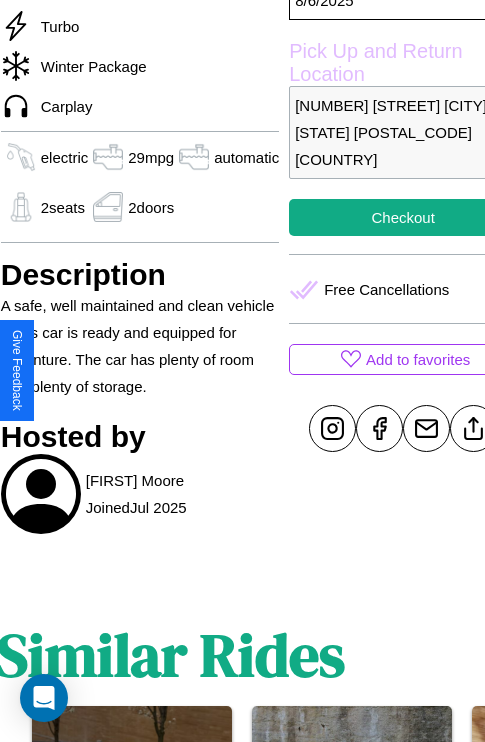 scroll, scrollTop: 669, scrollLeft: 76, axis: both 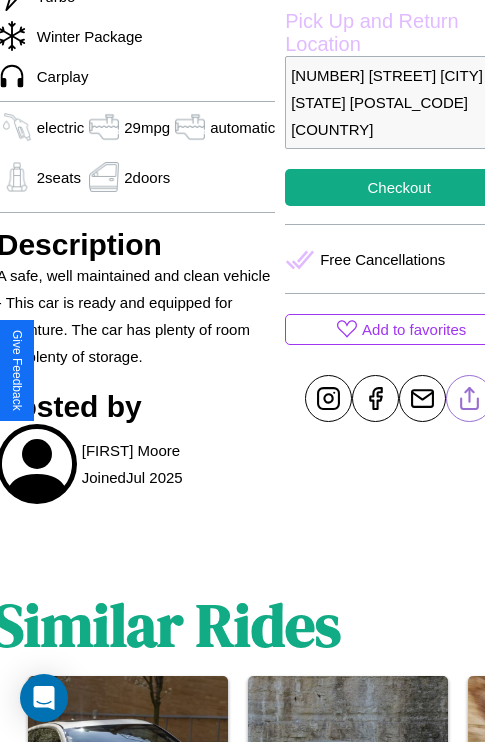 click 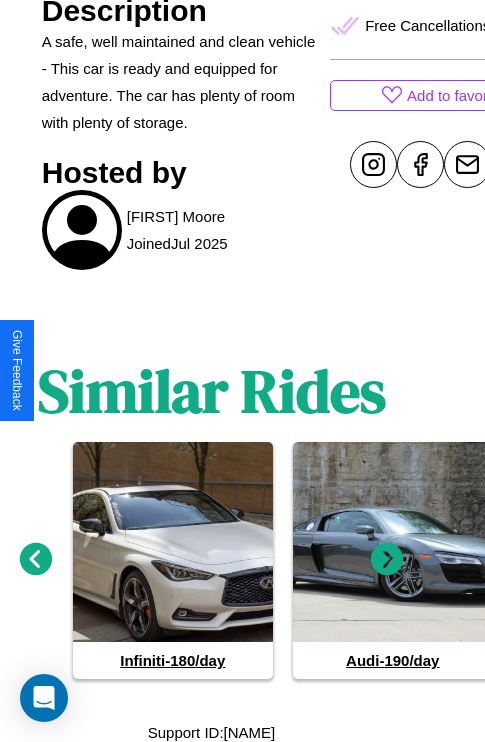 scroll, scrollTop: 907, scrollLeft: 30, axis: both 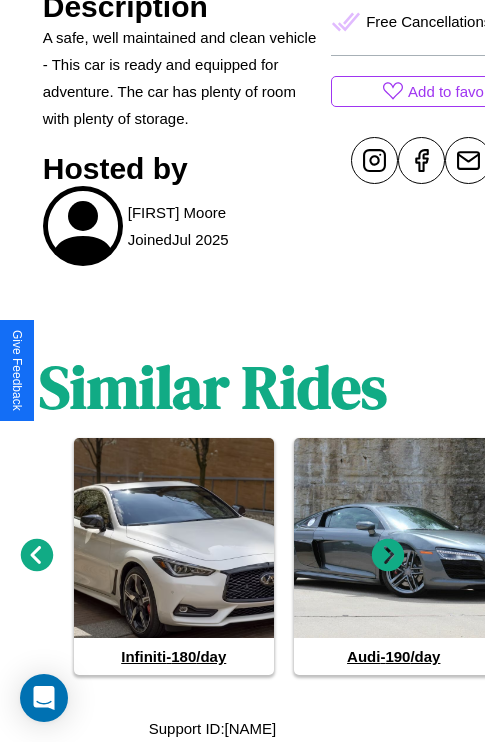 click 